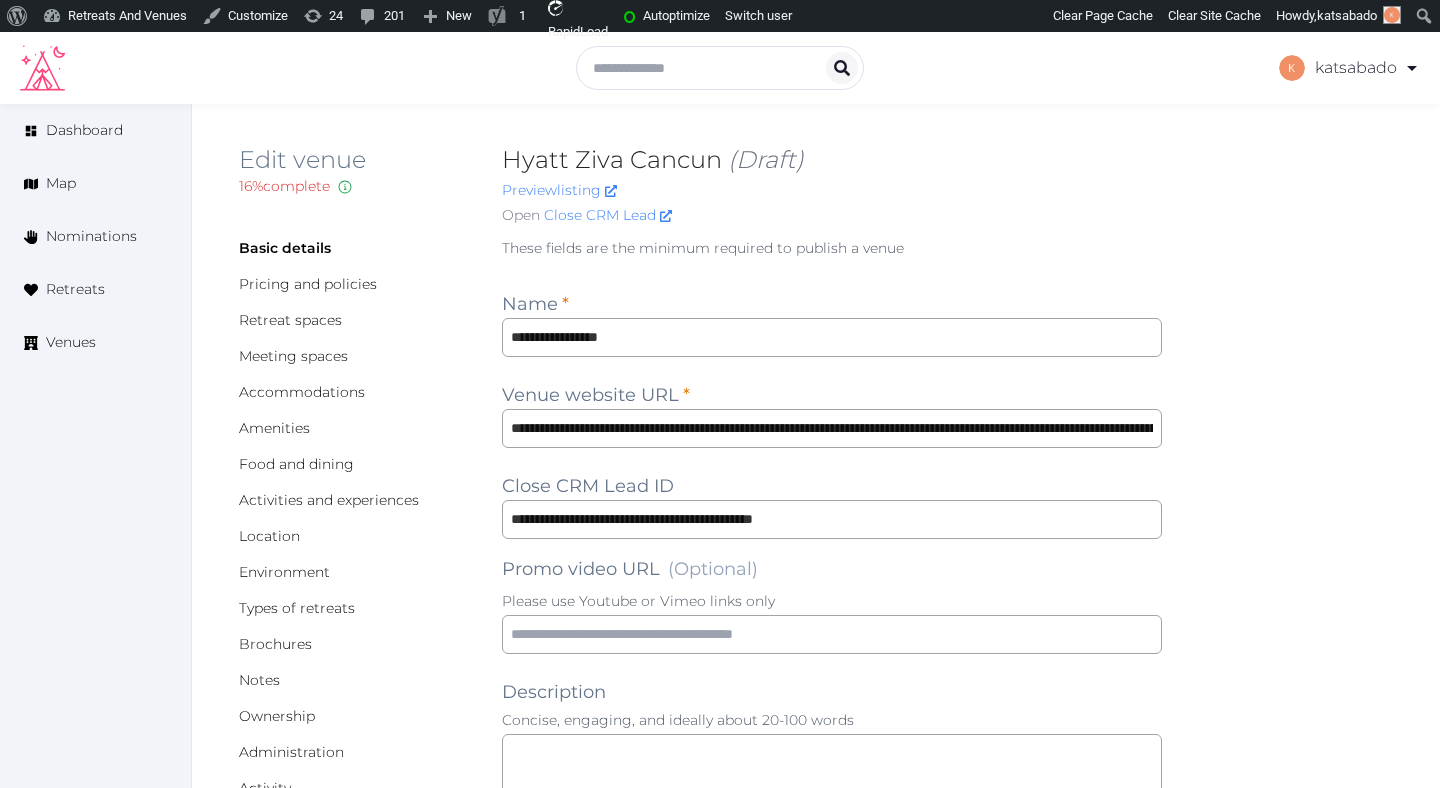 click on "**********" at bounding box center [832, 428] 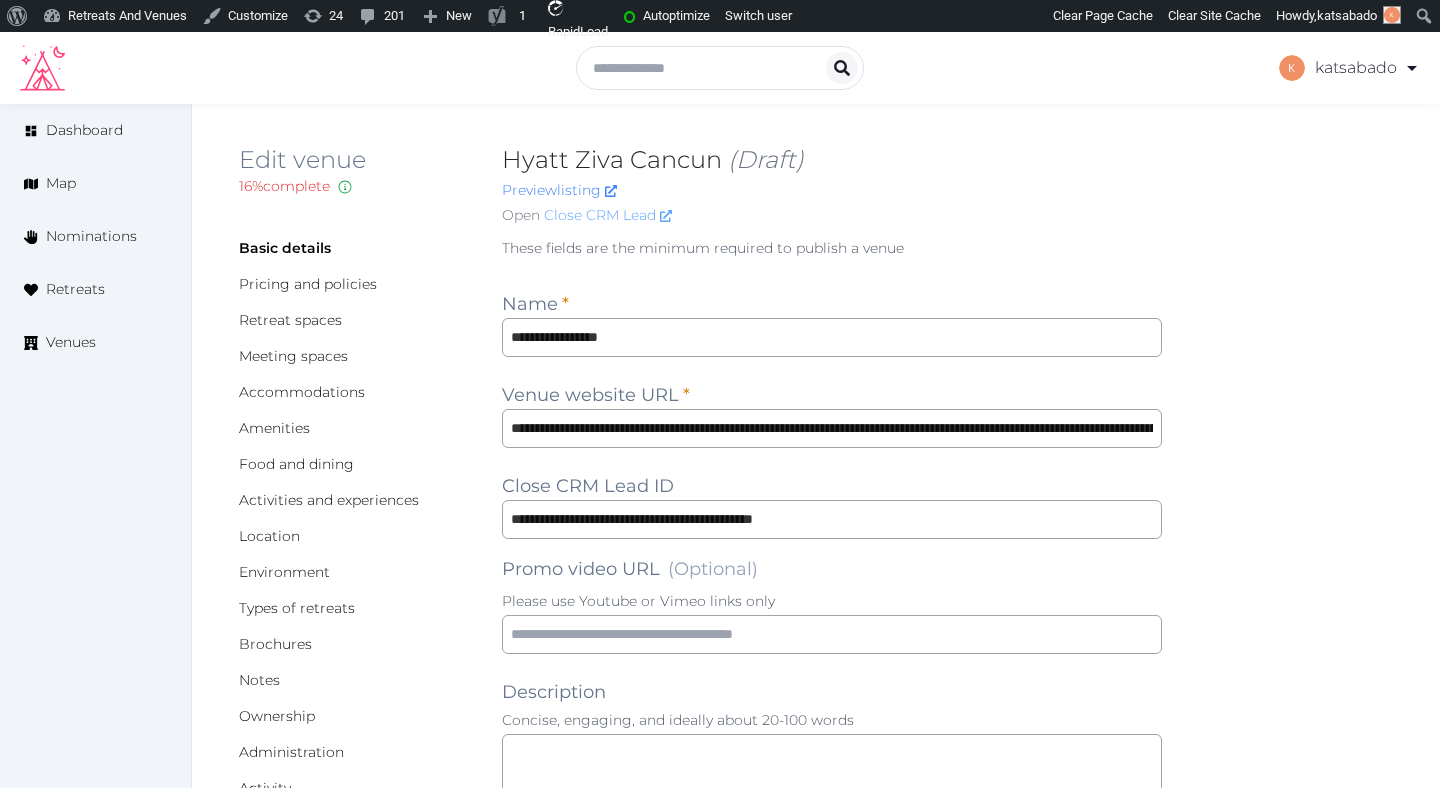 click on "Close CRM Lead" at bounding box center [608, 215] 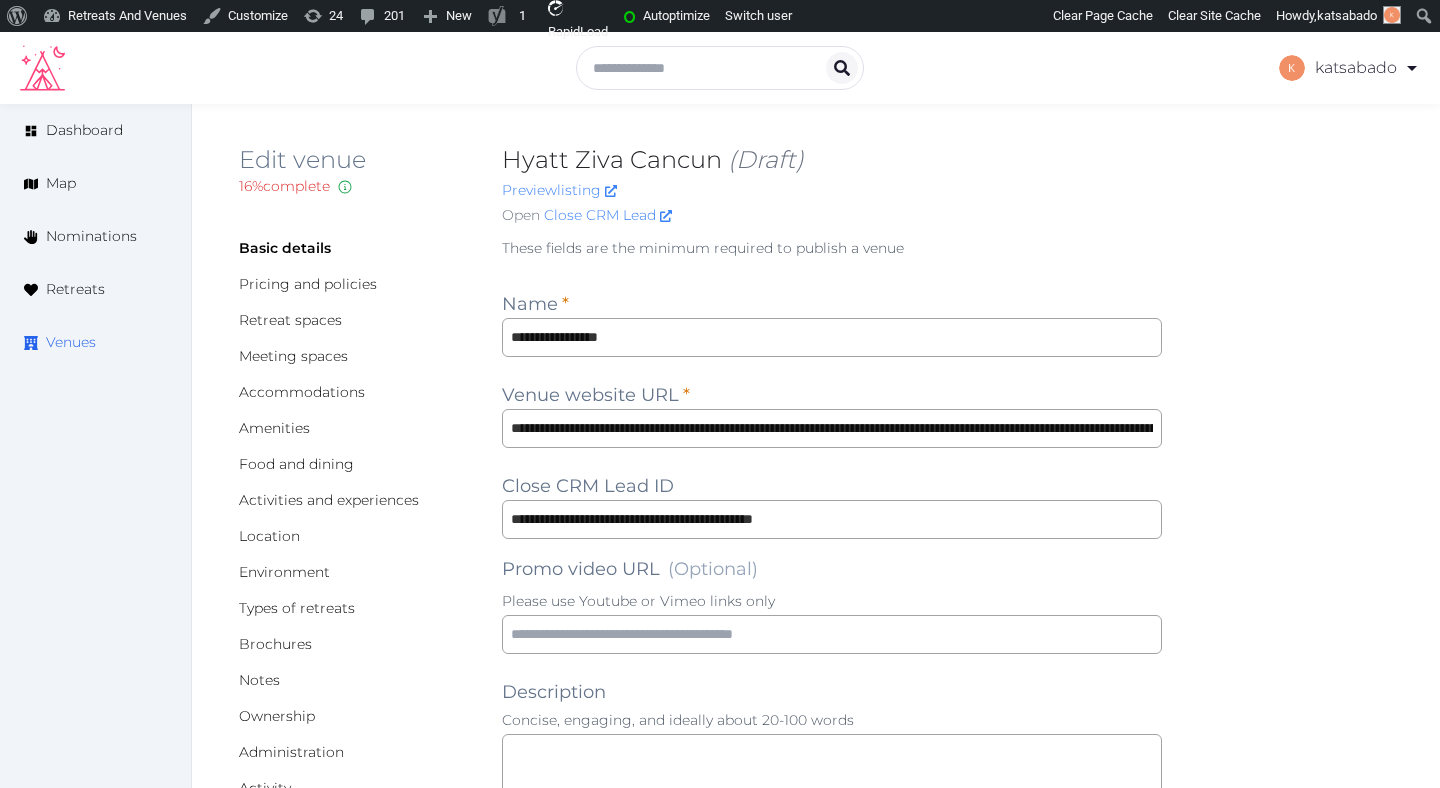 click on "Venues" at bounding box center (71, 342) 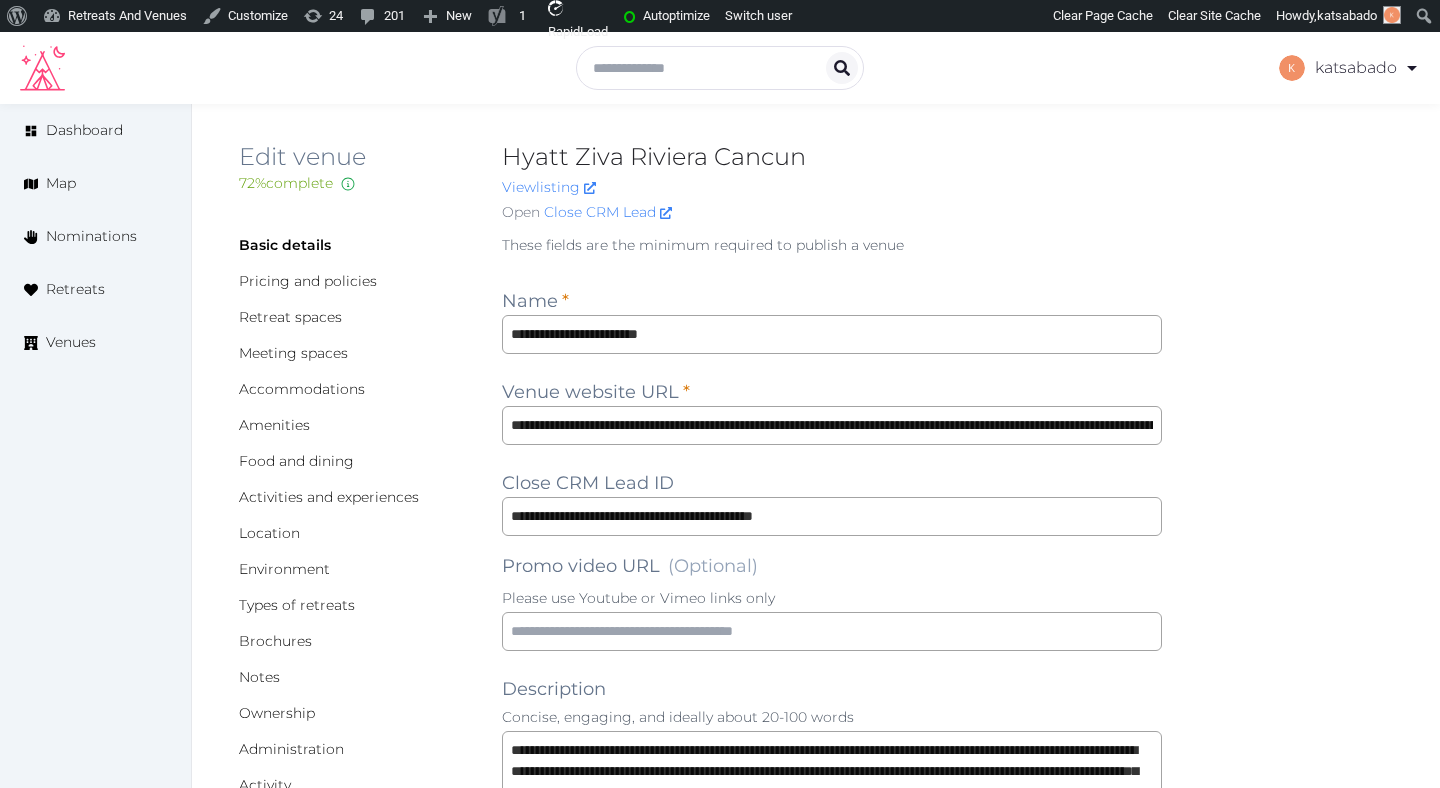 scroll, scrollTop: 0, scrollLeft: 0, axis: both 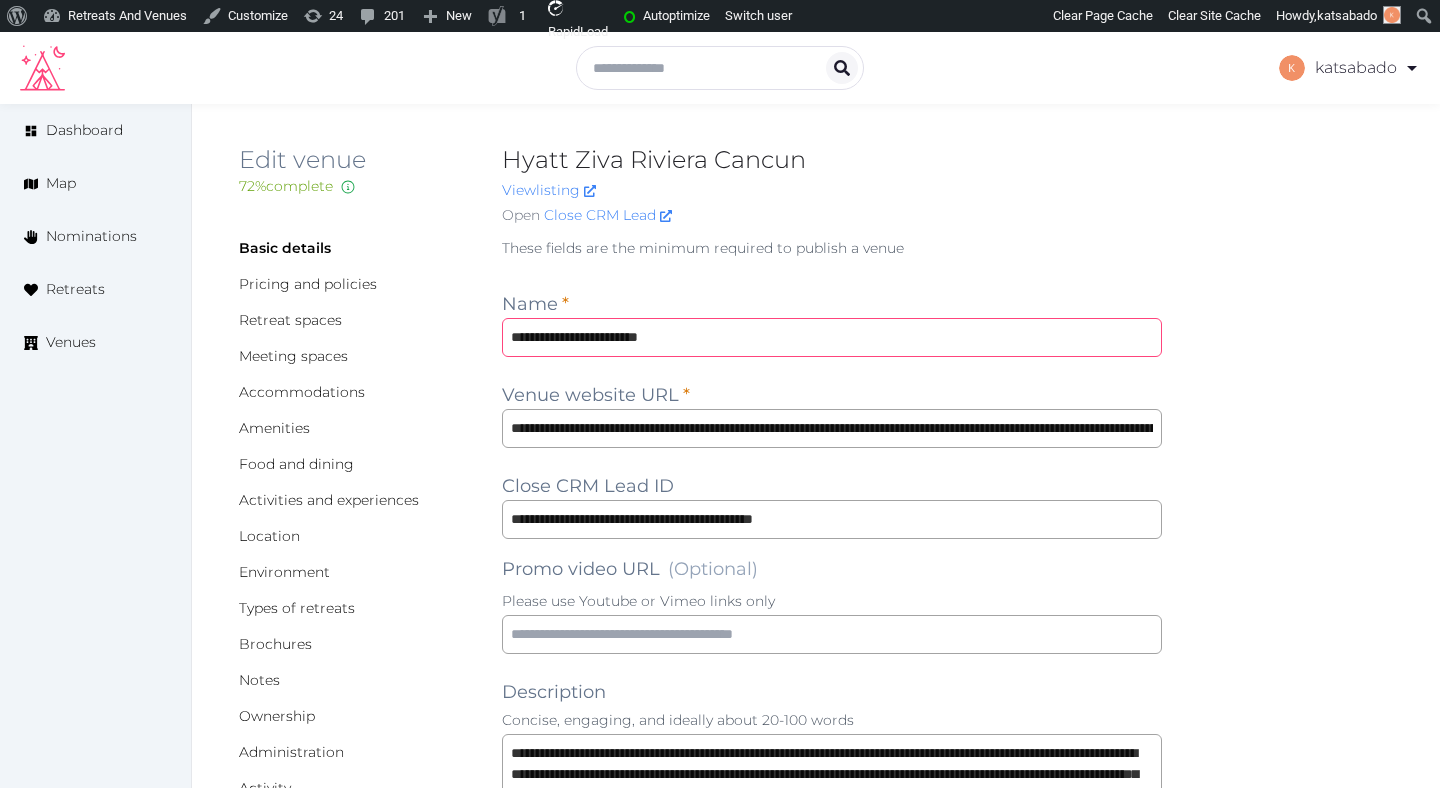 click on "**********" at bounding box center [832, 337] 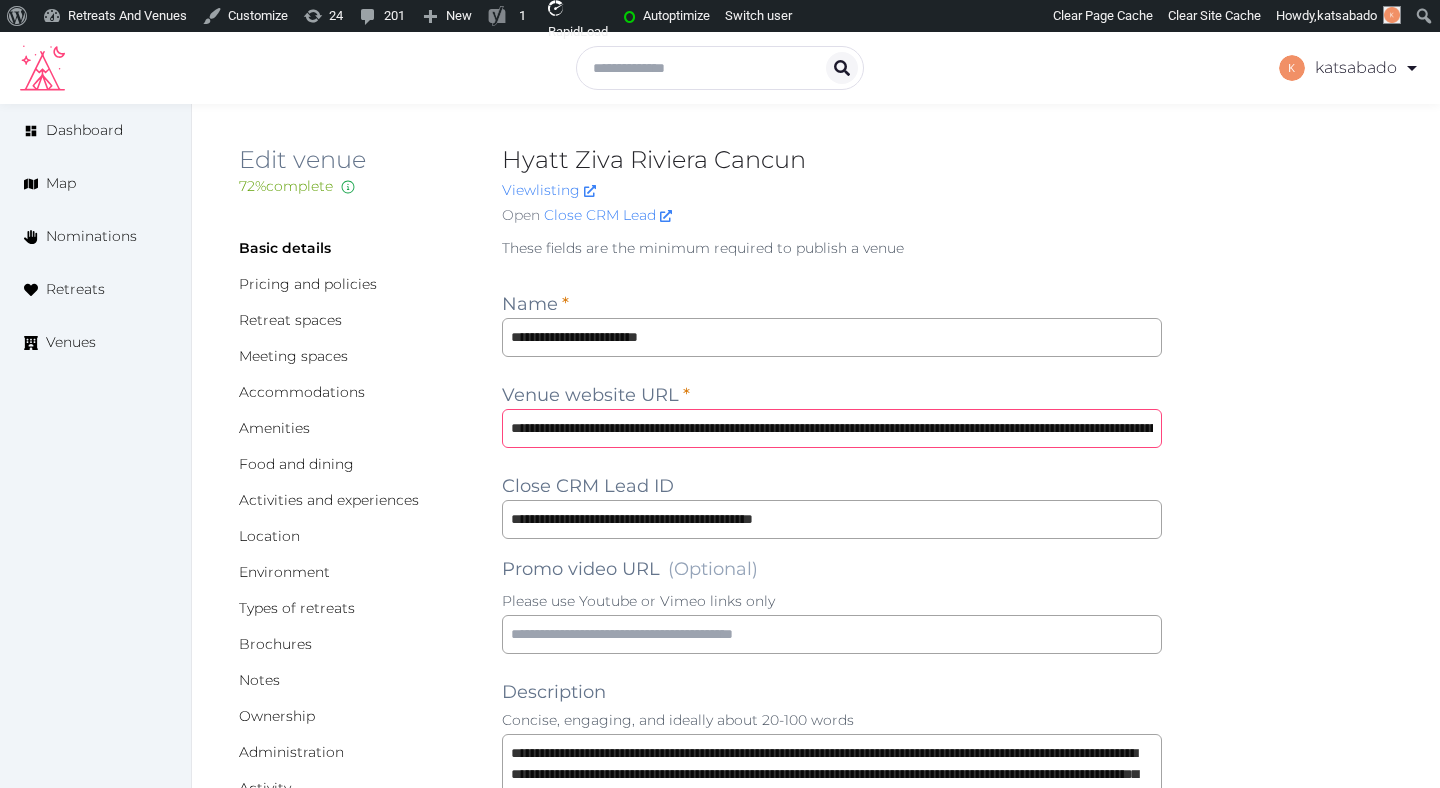 click on "**********" at bounding box center (832, 428) 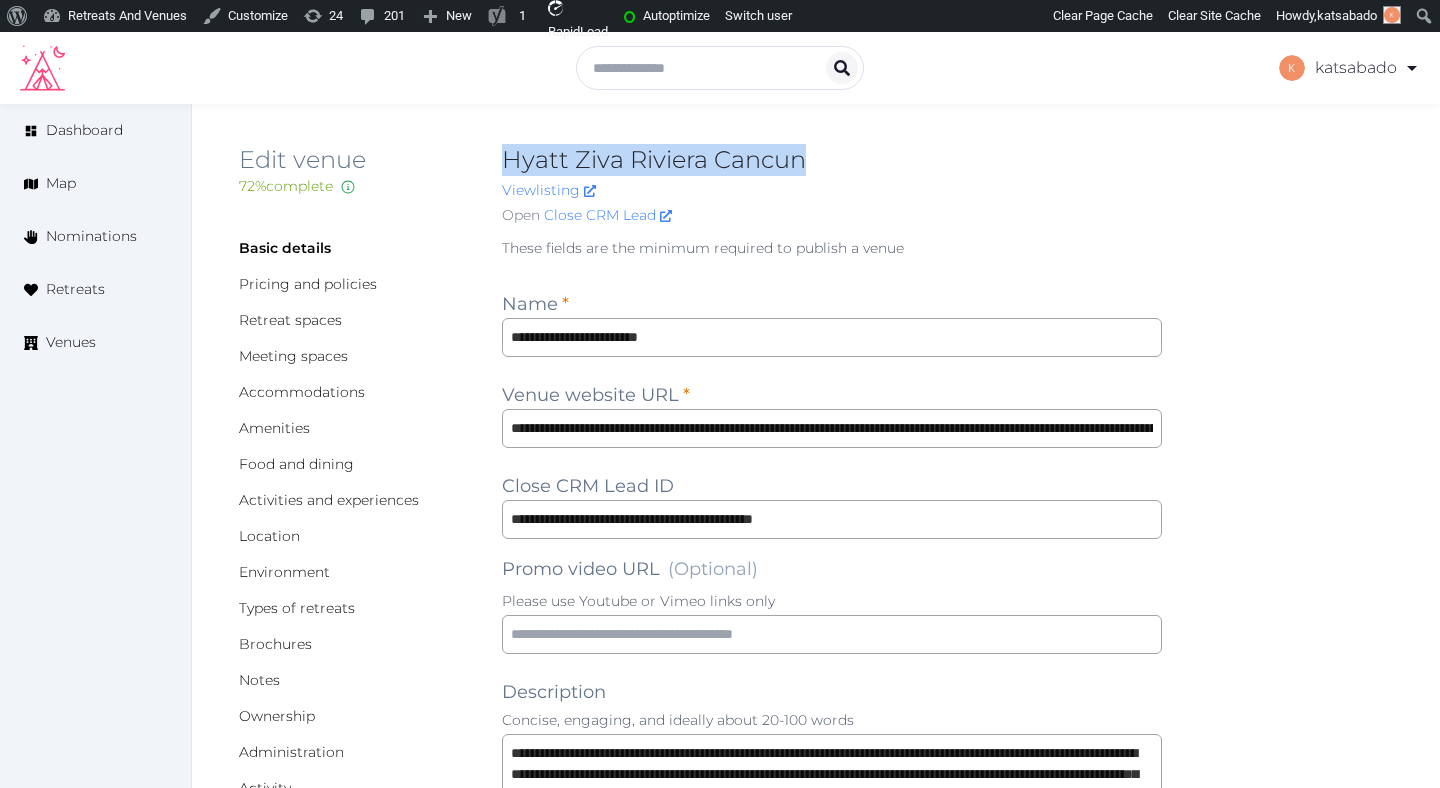 drag, startPoint x: 809, startPoint y: 160, endPoint x: 506, endPoint y: 168, distance: 303.1056 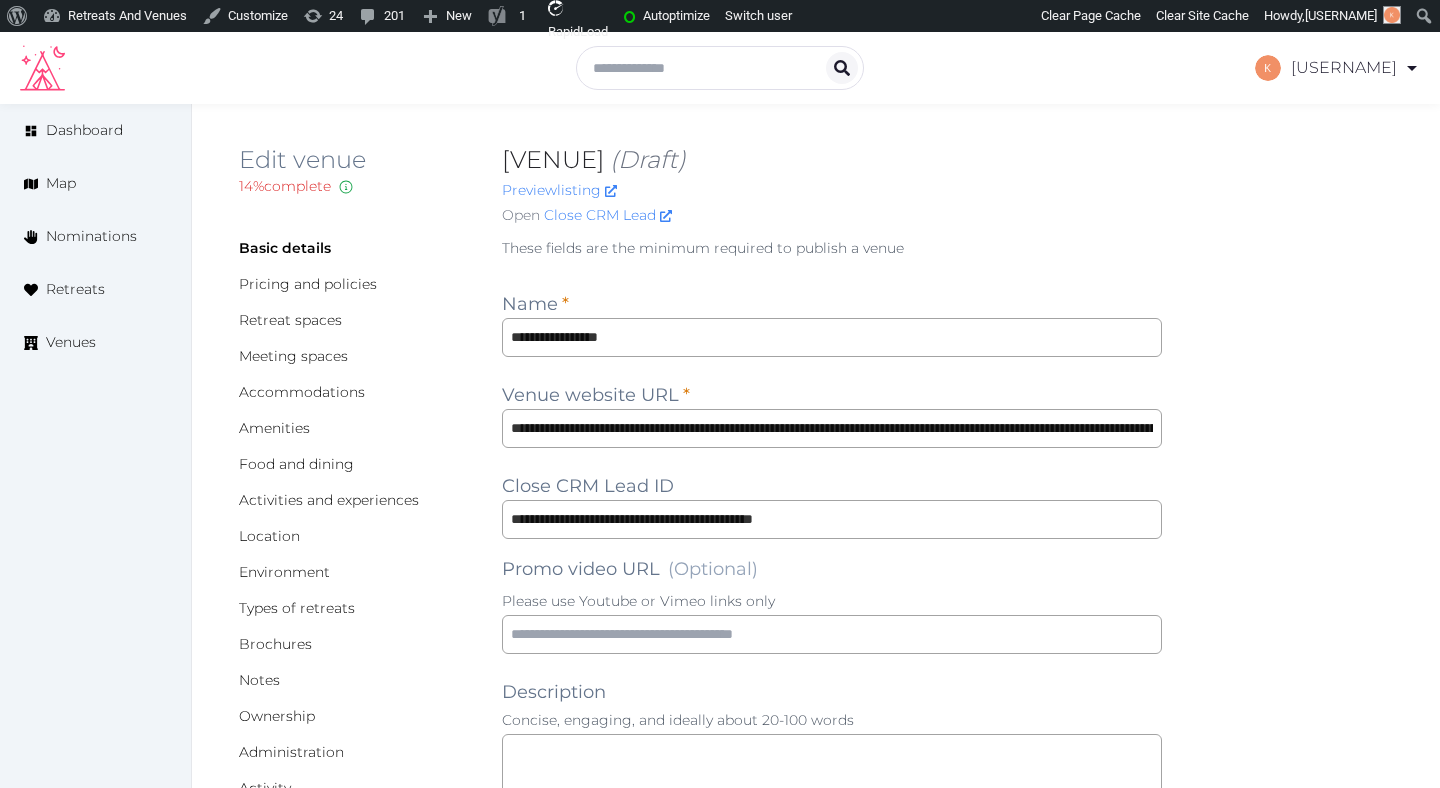 scroll, scrollTop: 0, scrollLeft: 0, axis: both 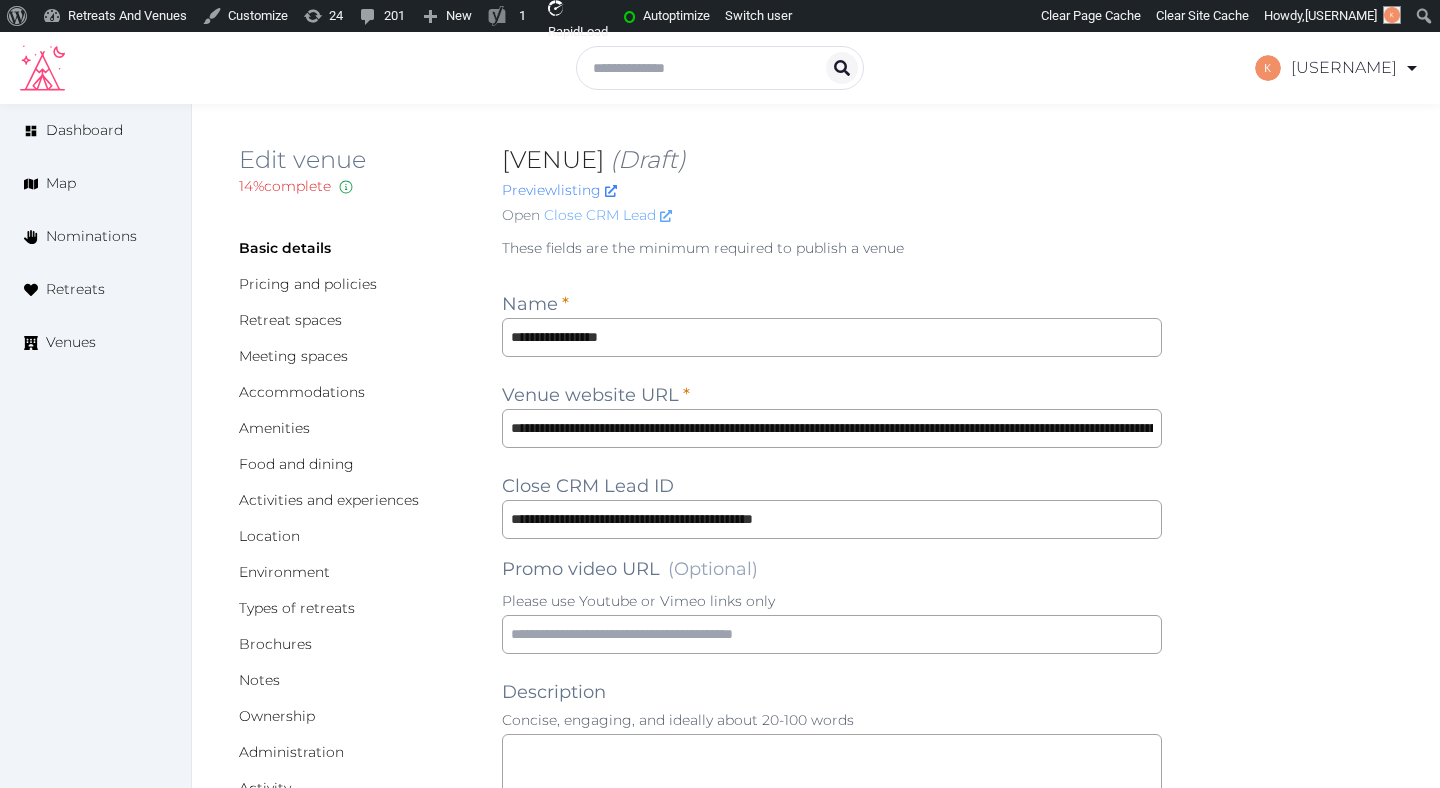 click on "Close CRM Lead" at bounding box center (608, 215) 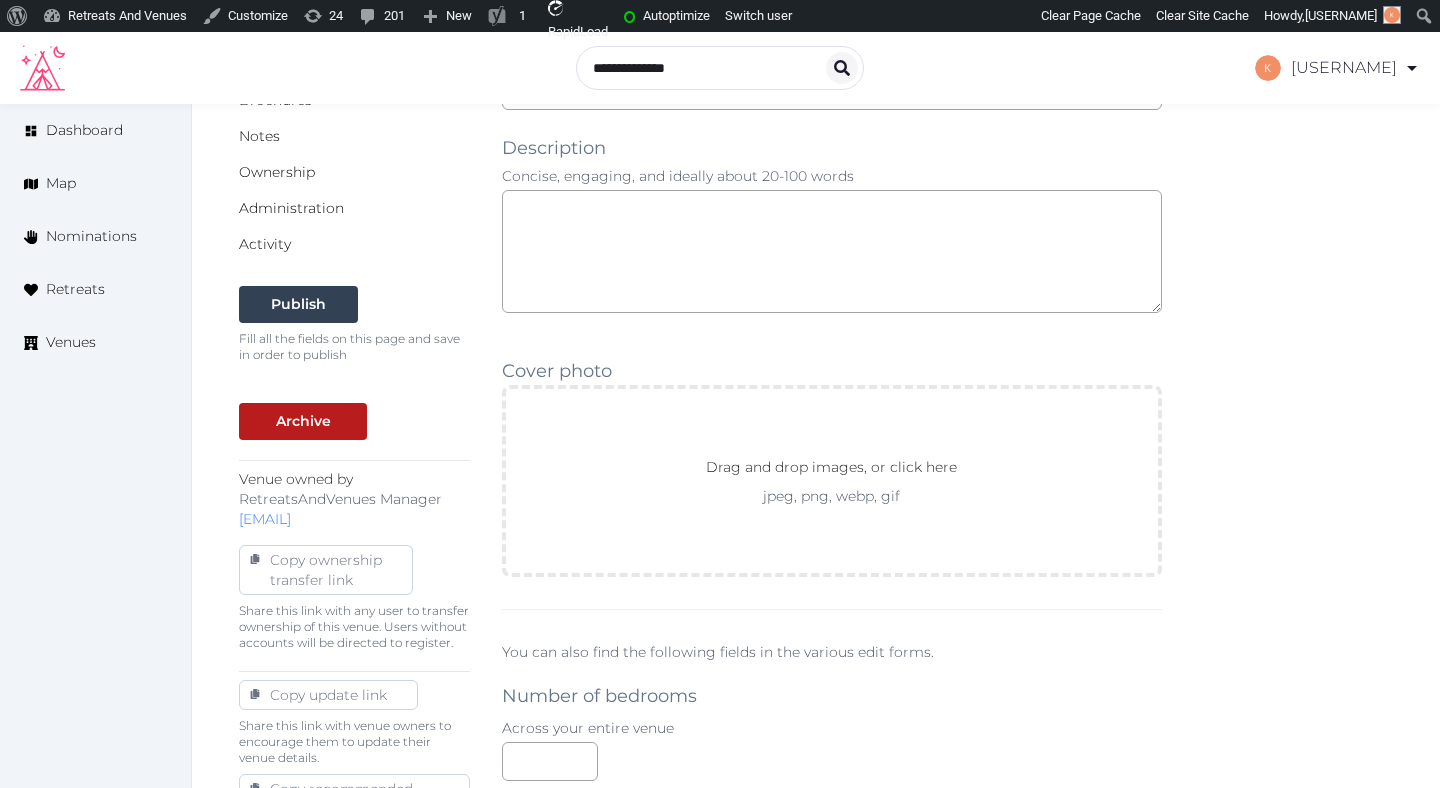 scroll, scrollTop: 527, scrollLeft: 0, axis: vertical 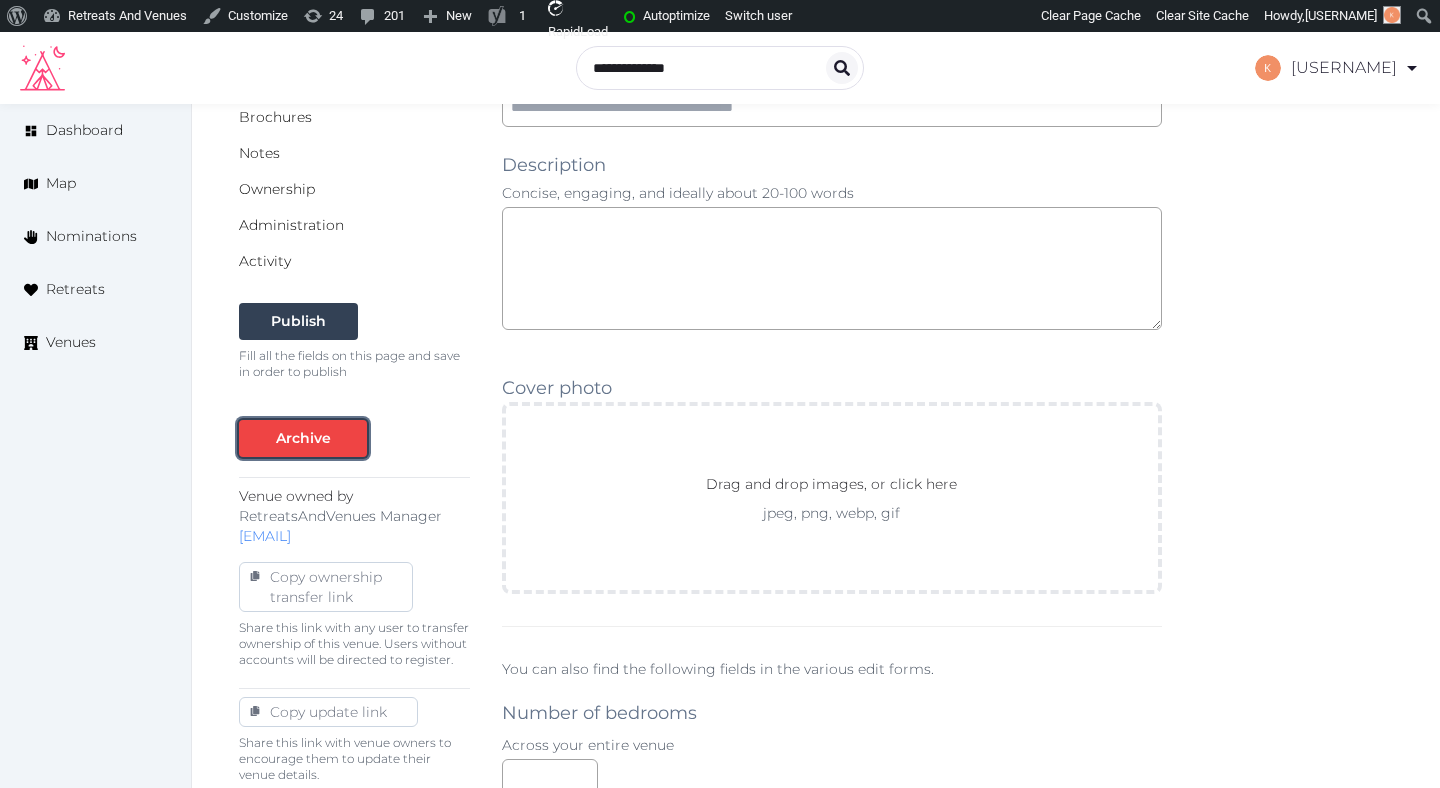 click on "Archive" at bounding box center [303, 438] 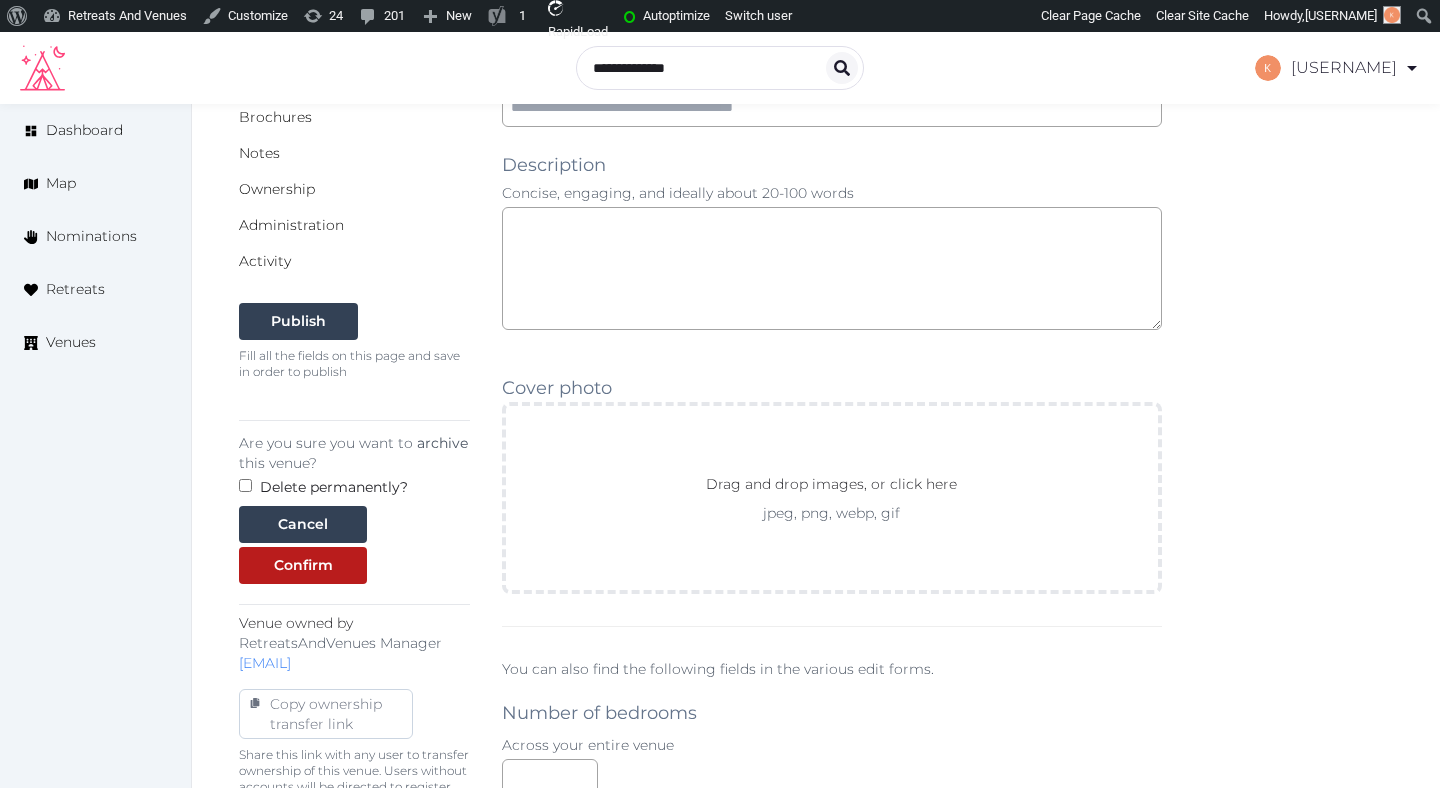 click on "Delete permanently?" at bounding box center (334, 487) 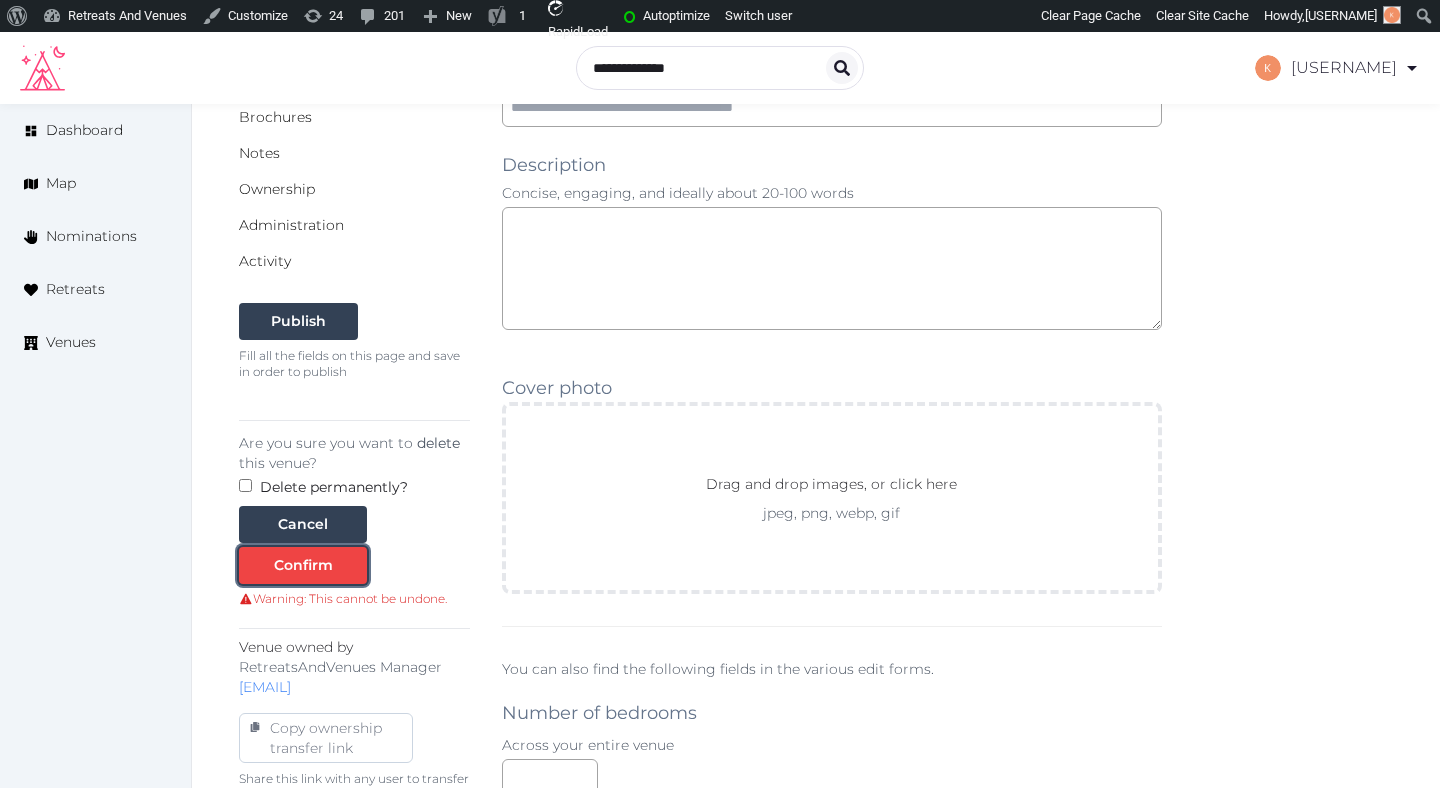 click on "Confirm" at bounding box center [303, 565] 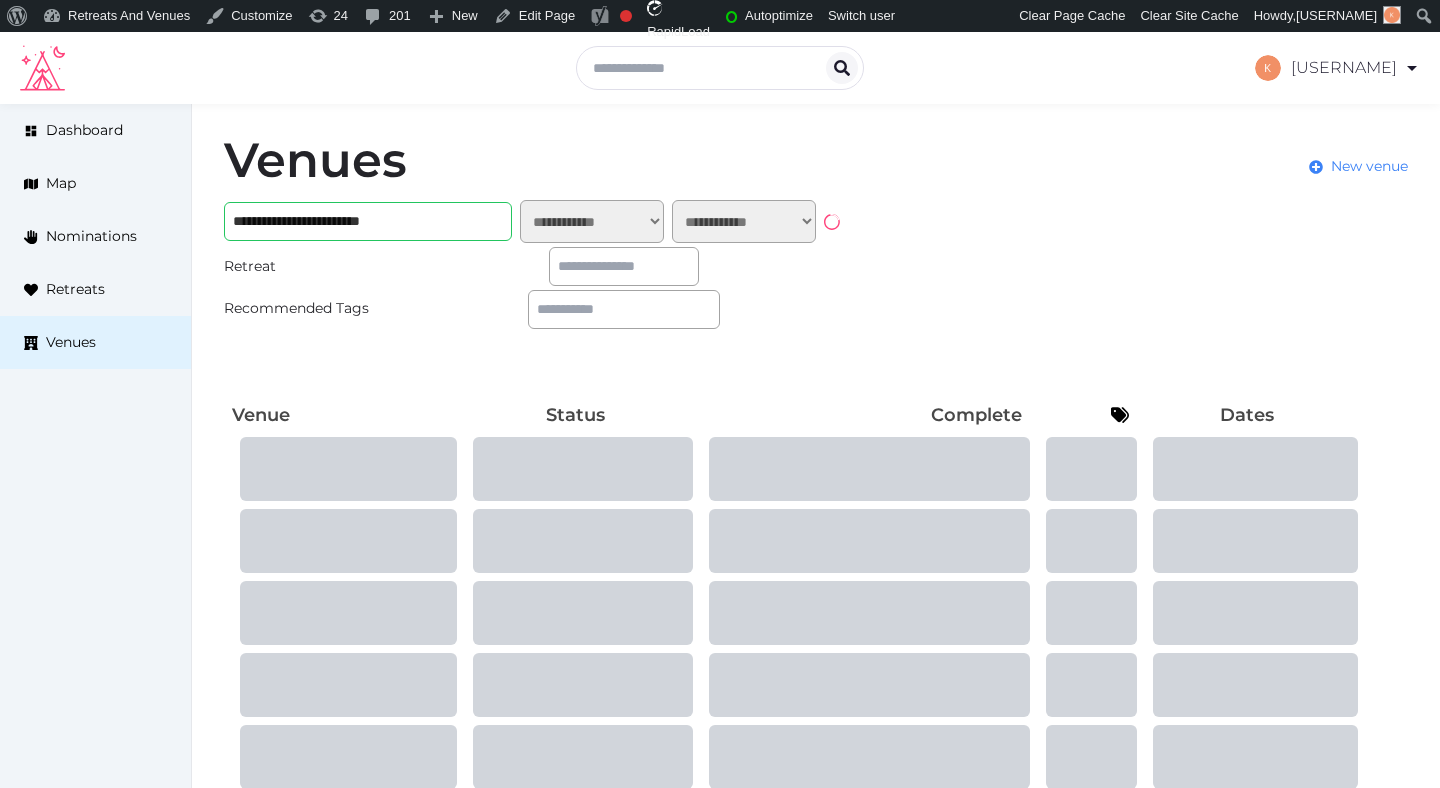 scroll, scrollTop: 0, scrollLeft: 0, axis: both 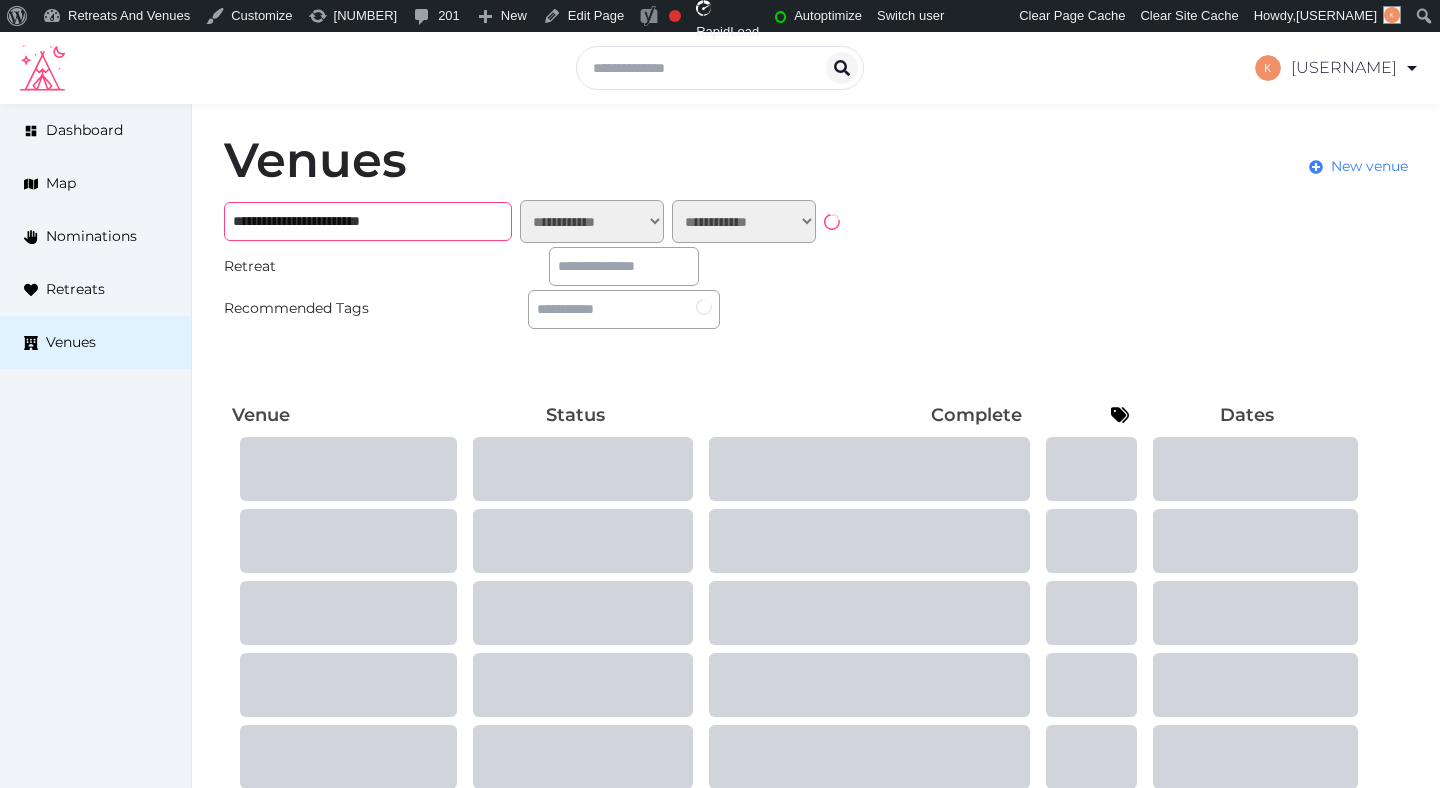 click on "**********" at bounding box center (368, 221) 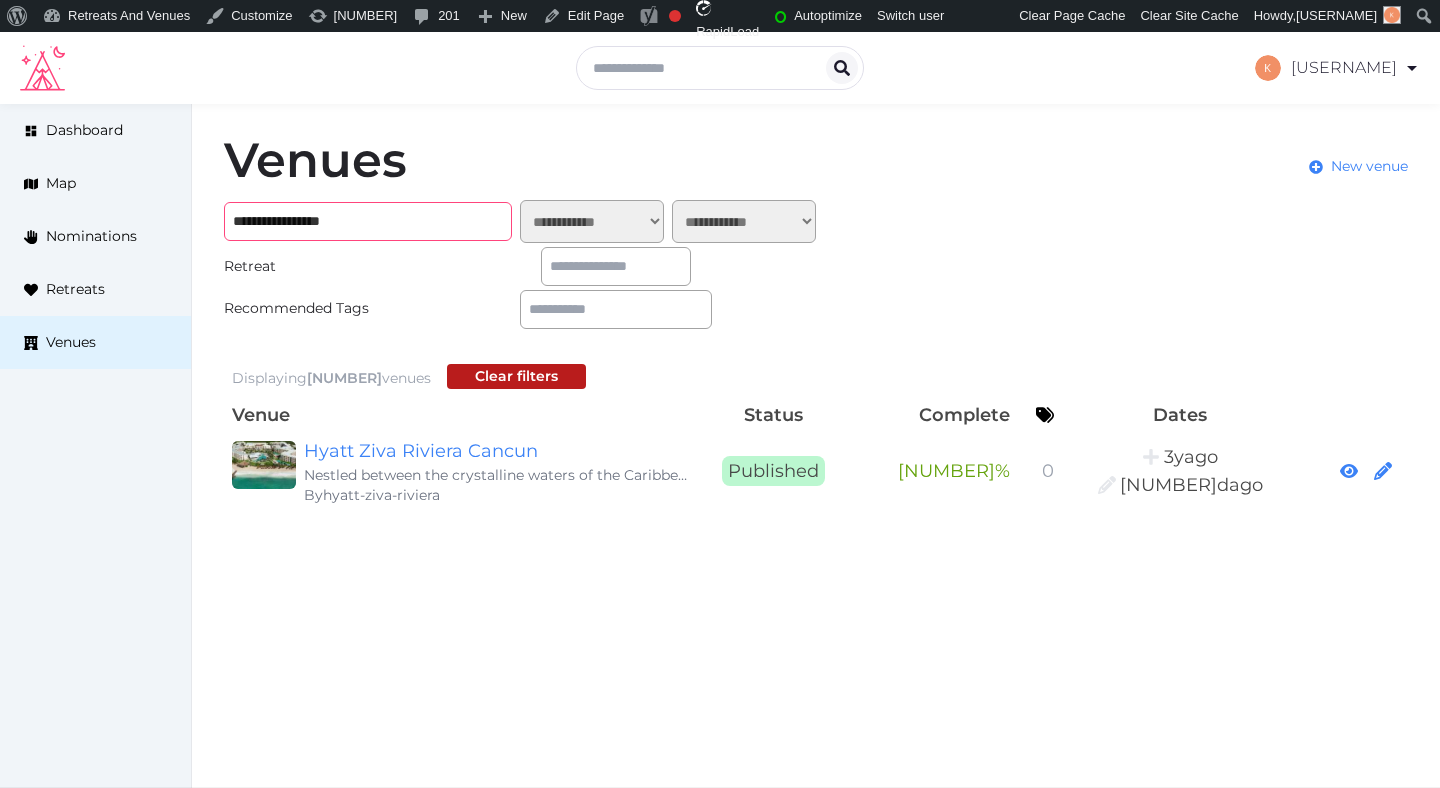 type on "**********" 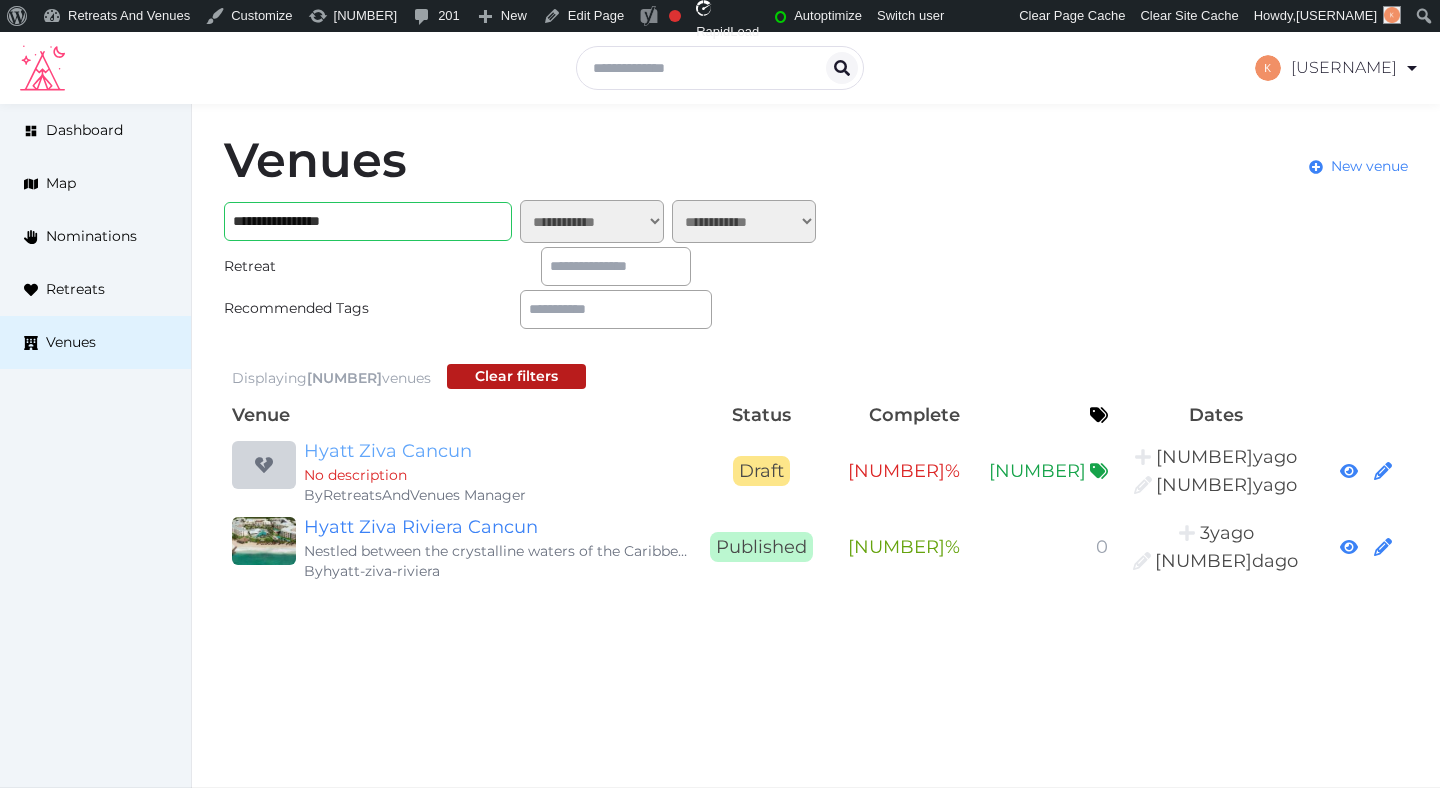 click on "Hyatt Ziva Cancun" at bounding box center [496, 451] 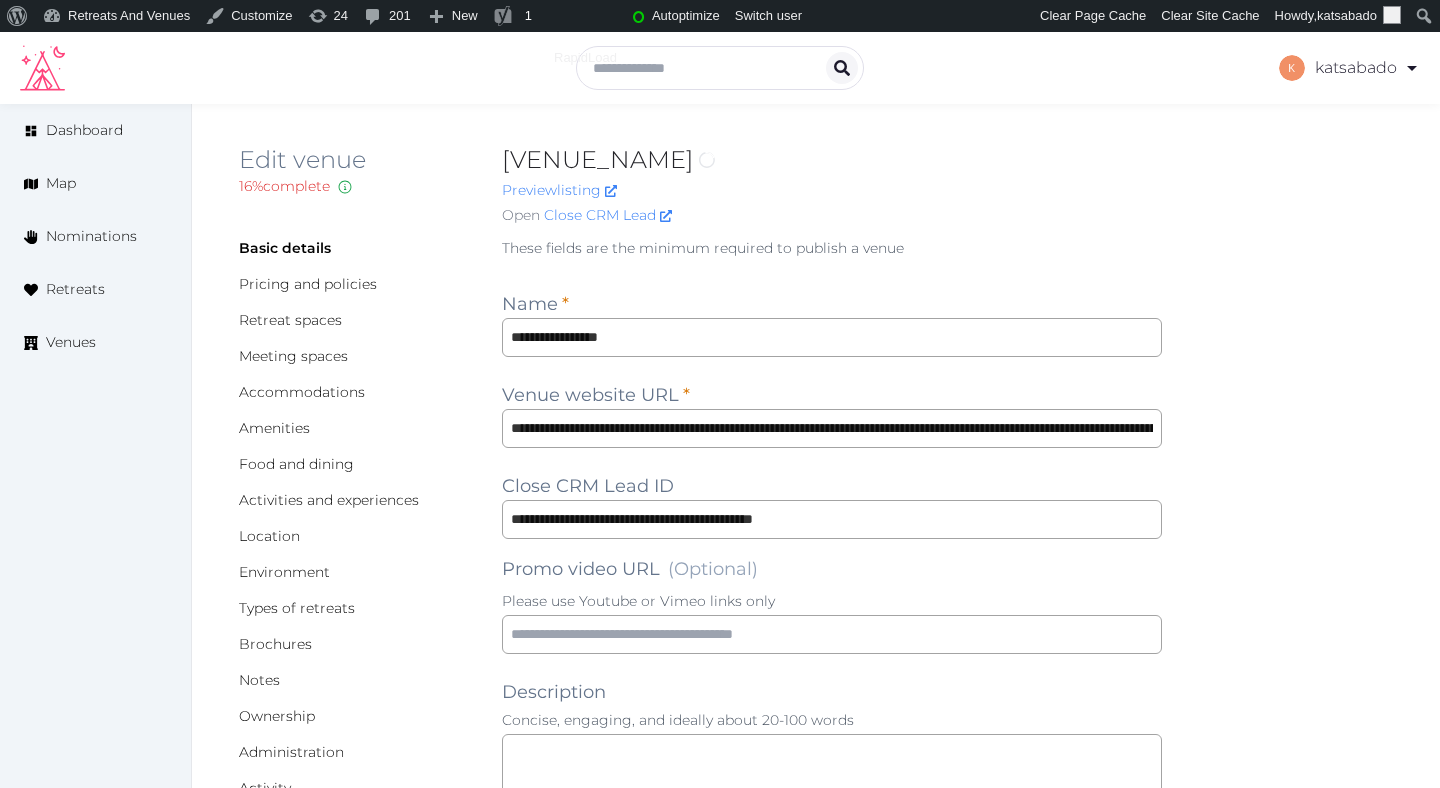 scroll, scrollTop: 0, scrollLeft: 0, axis: both 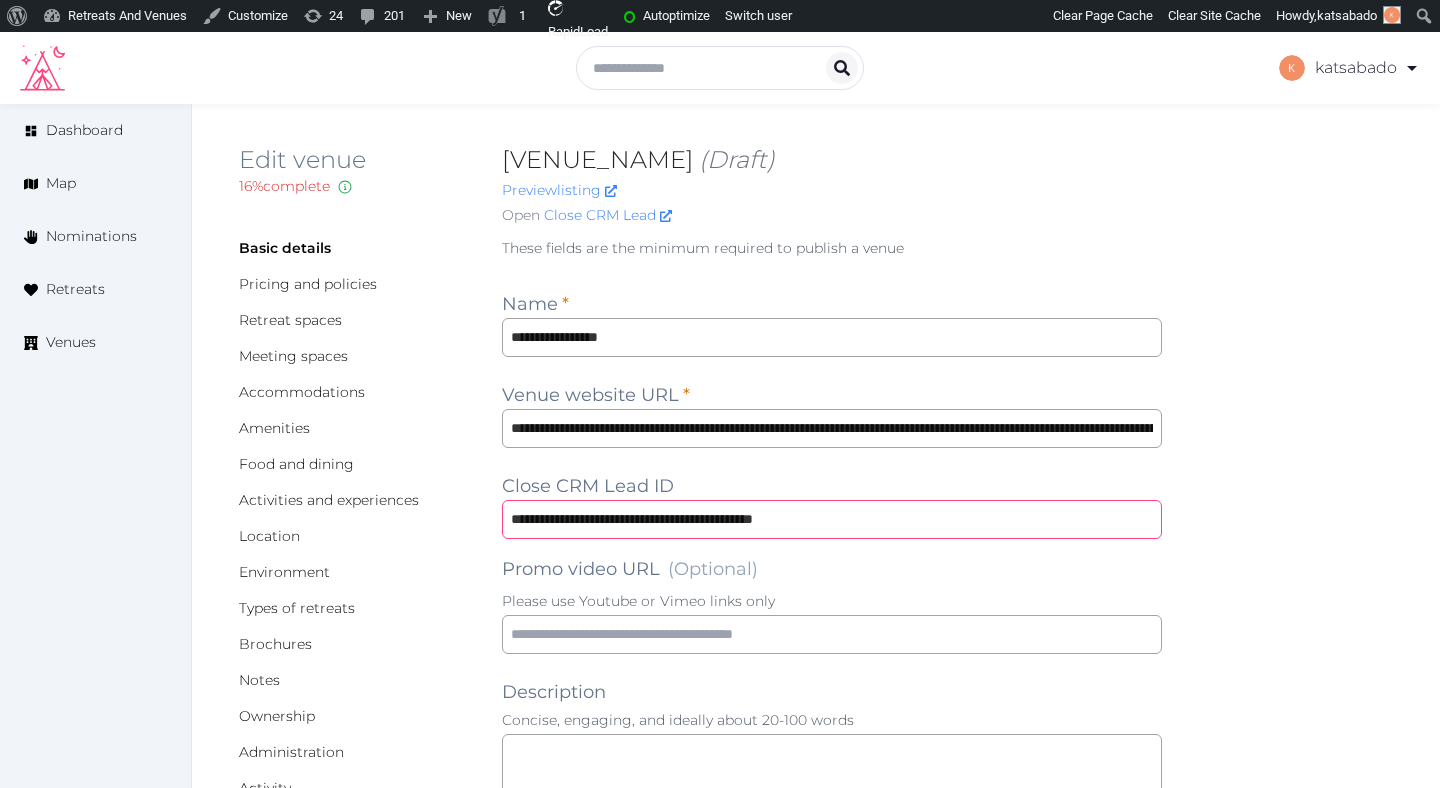 click on "**********" at bounding box center (832, 519) 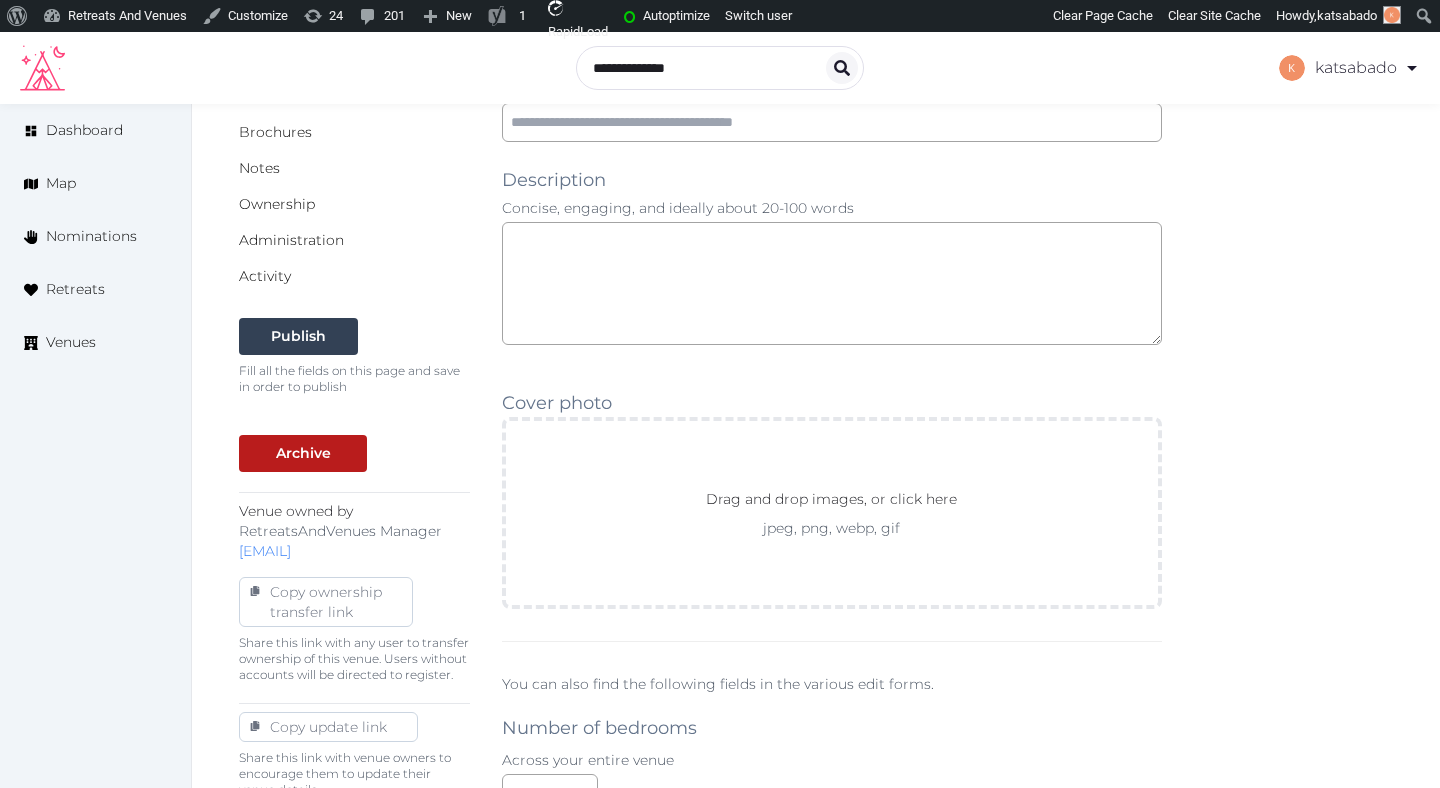 scroll, scrollTop: 518, scrollLeft: 0, axis: vertical 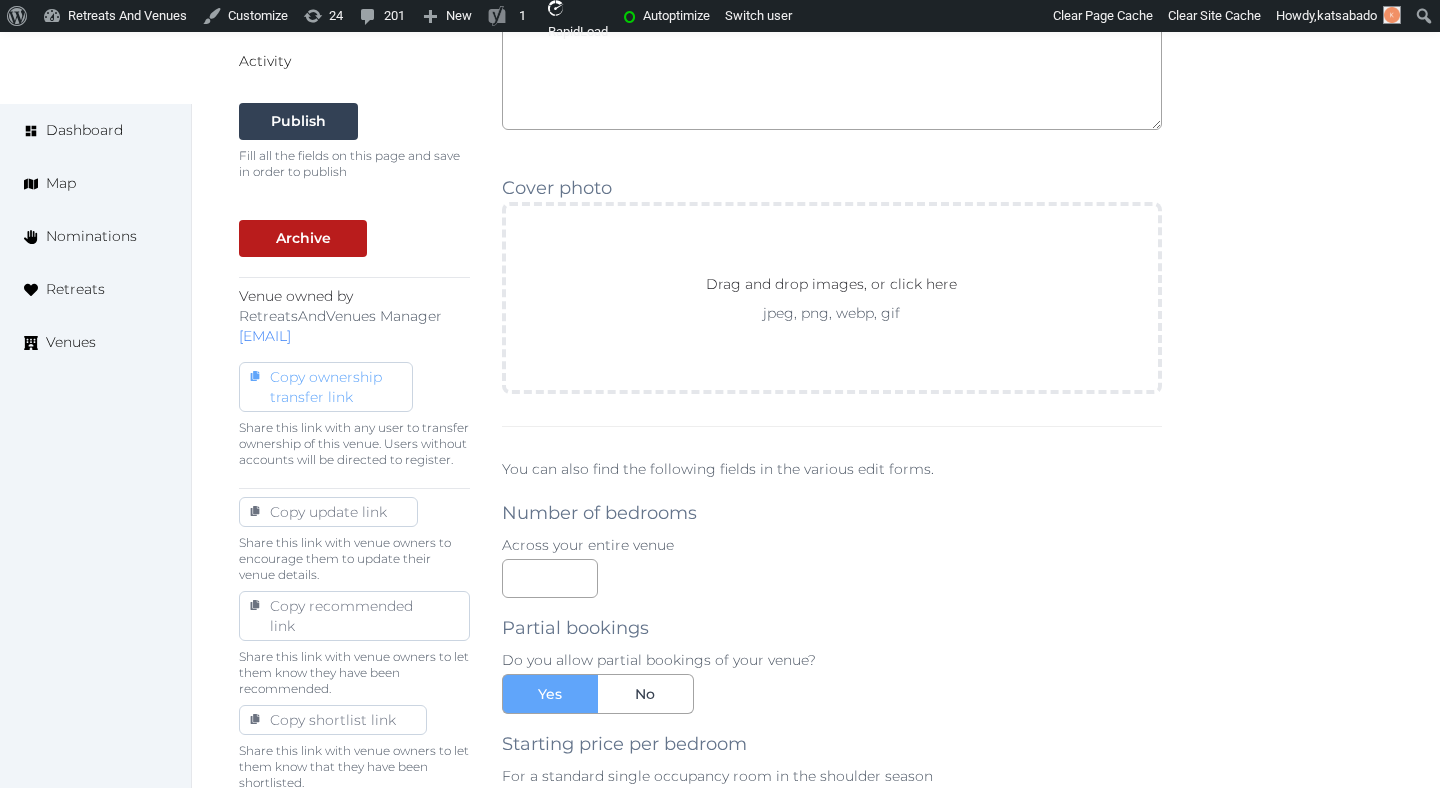 click on "Copy ownership transfer link" at bounding box center [326, 387] 